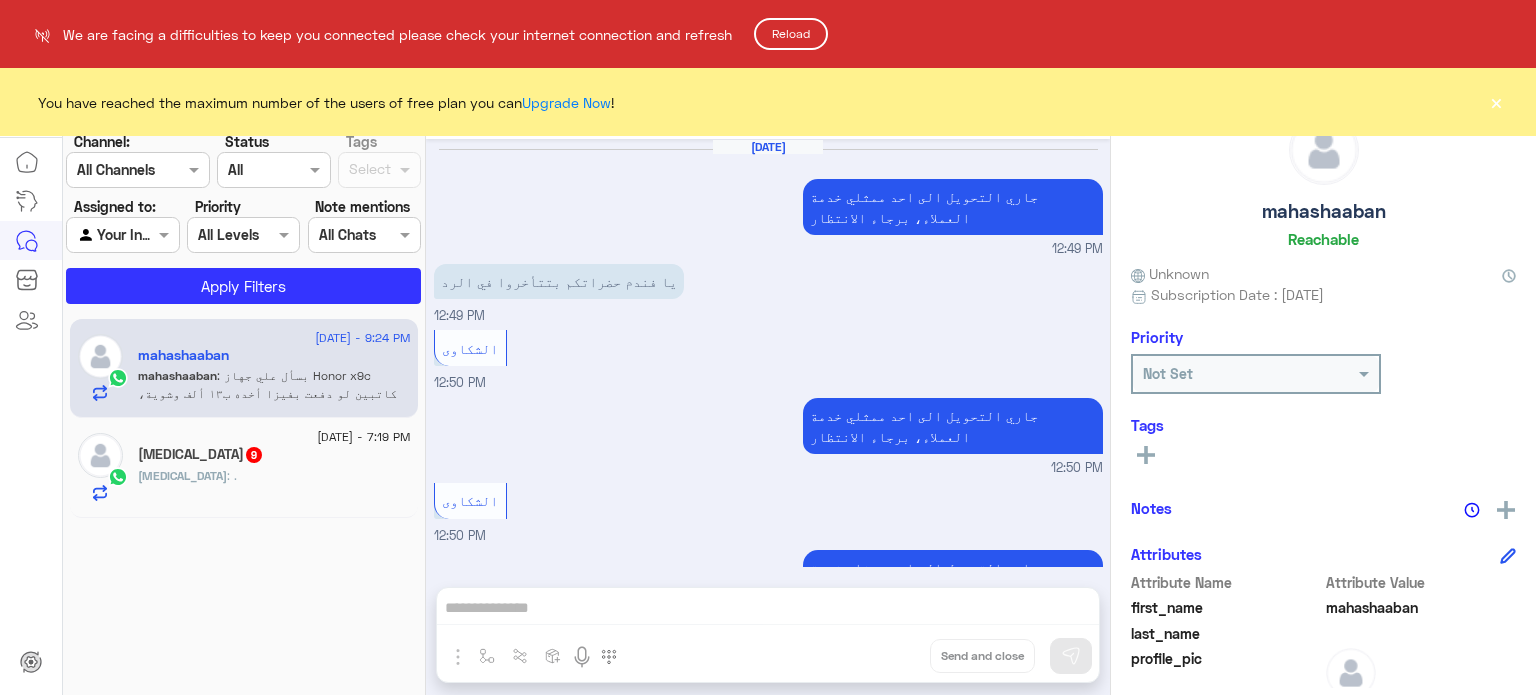 scroll, scrollTop: 0, scrollLeft: 0, axis: both 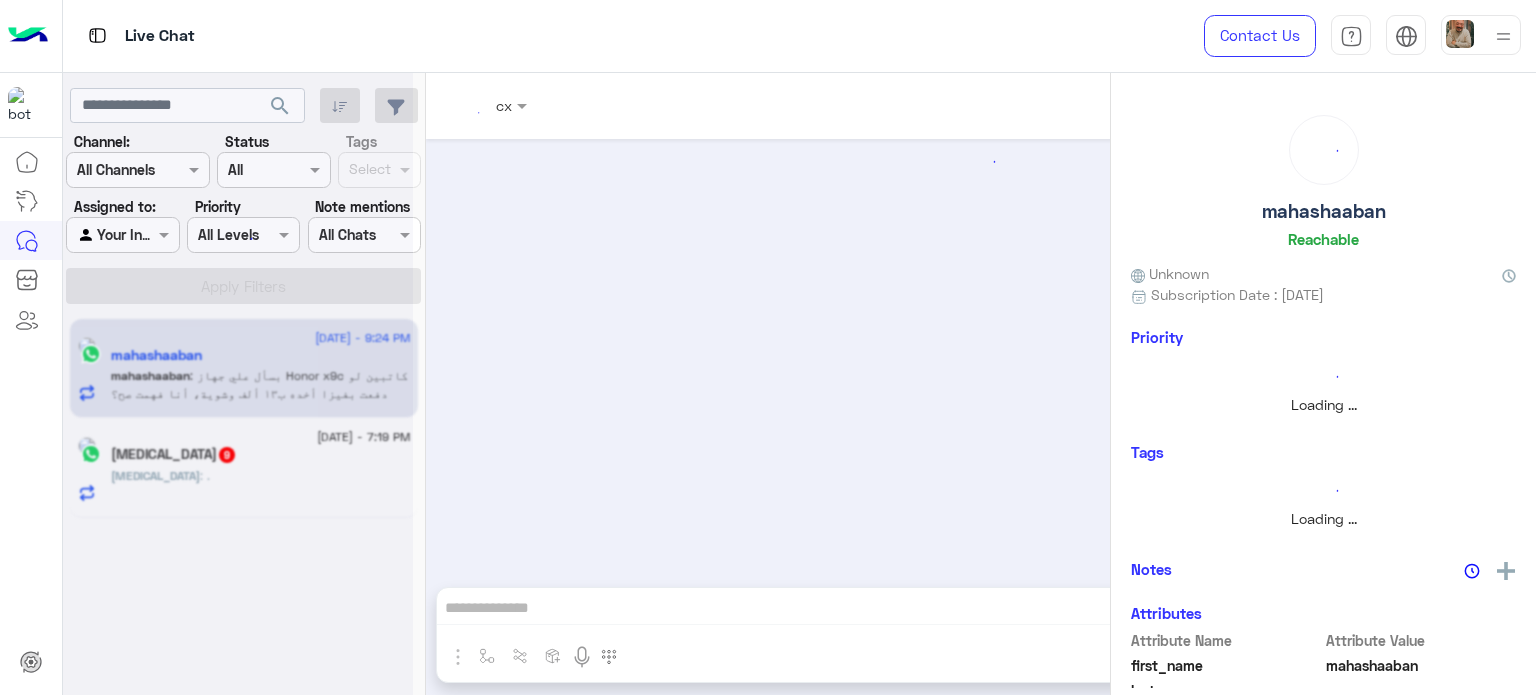 click at bounding box center (1503, 36) 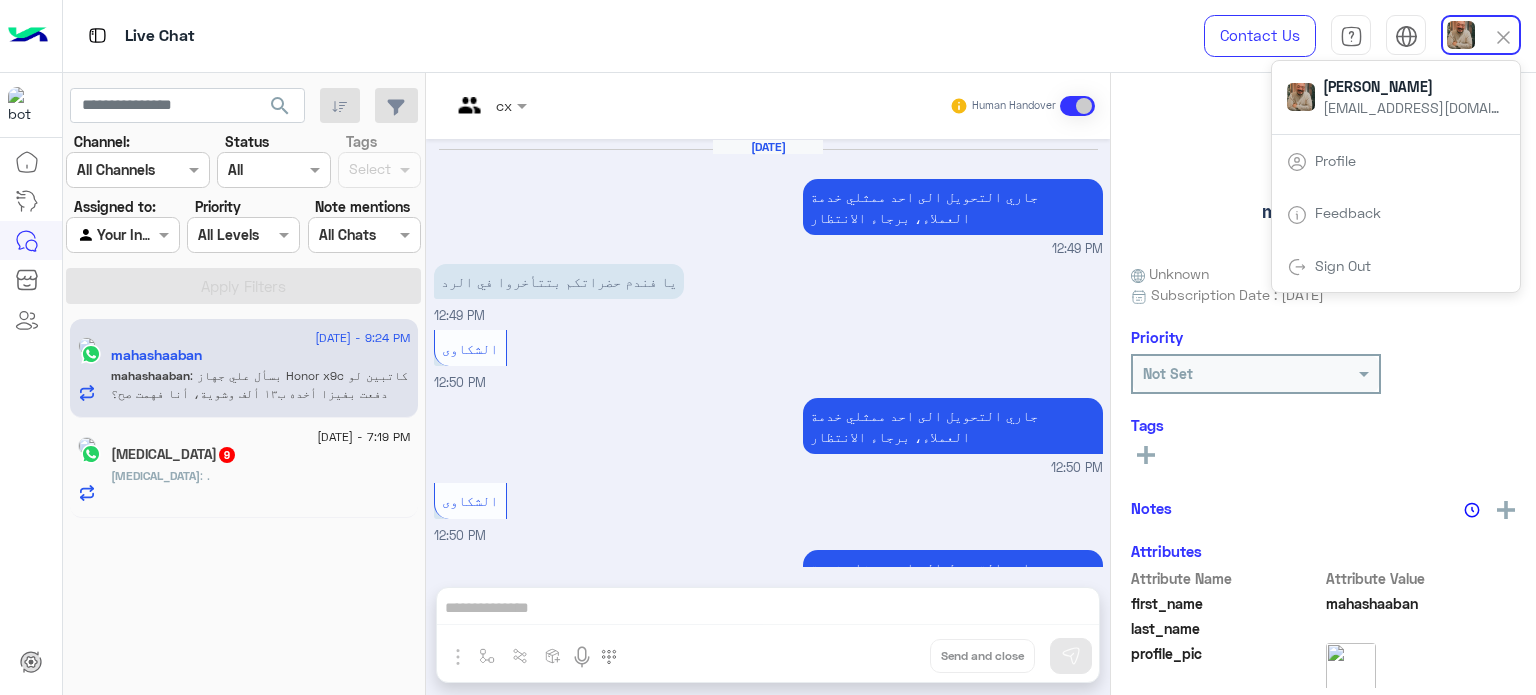 scroll, scrollTop: 409, scrollLeft: 0, axis: vertical 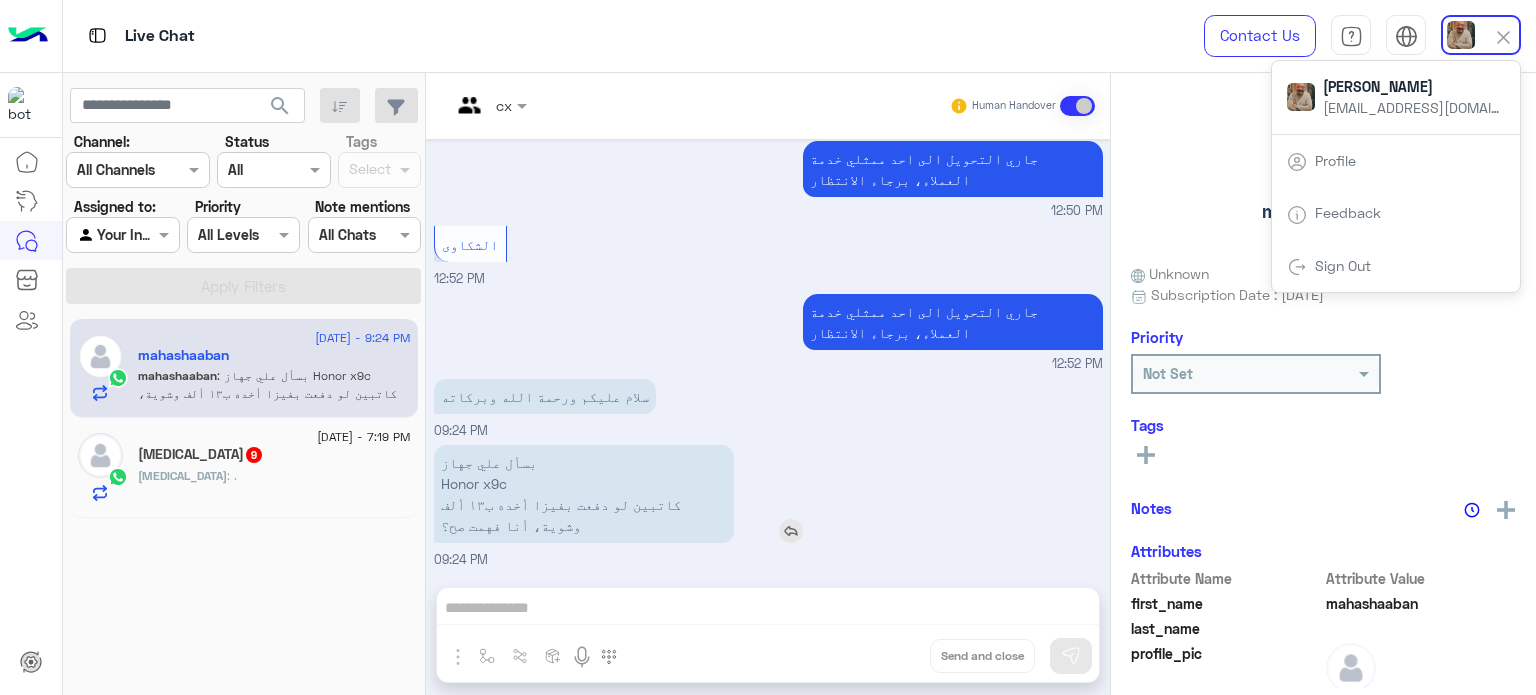 click on "بسأل علي جهاز  Honor x9c  كاتبين لو دفعت بفيزا أخده ب١٣ ألف وشوية، أنا فهمت صح؟" at bounding box center (584, 494) 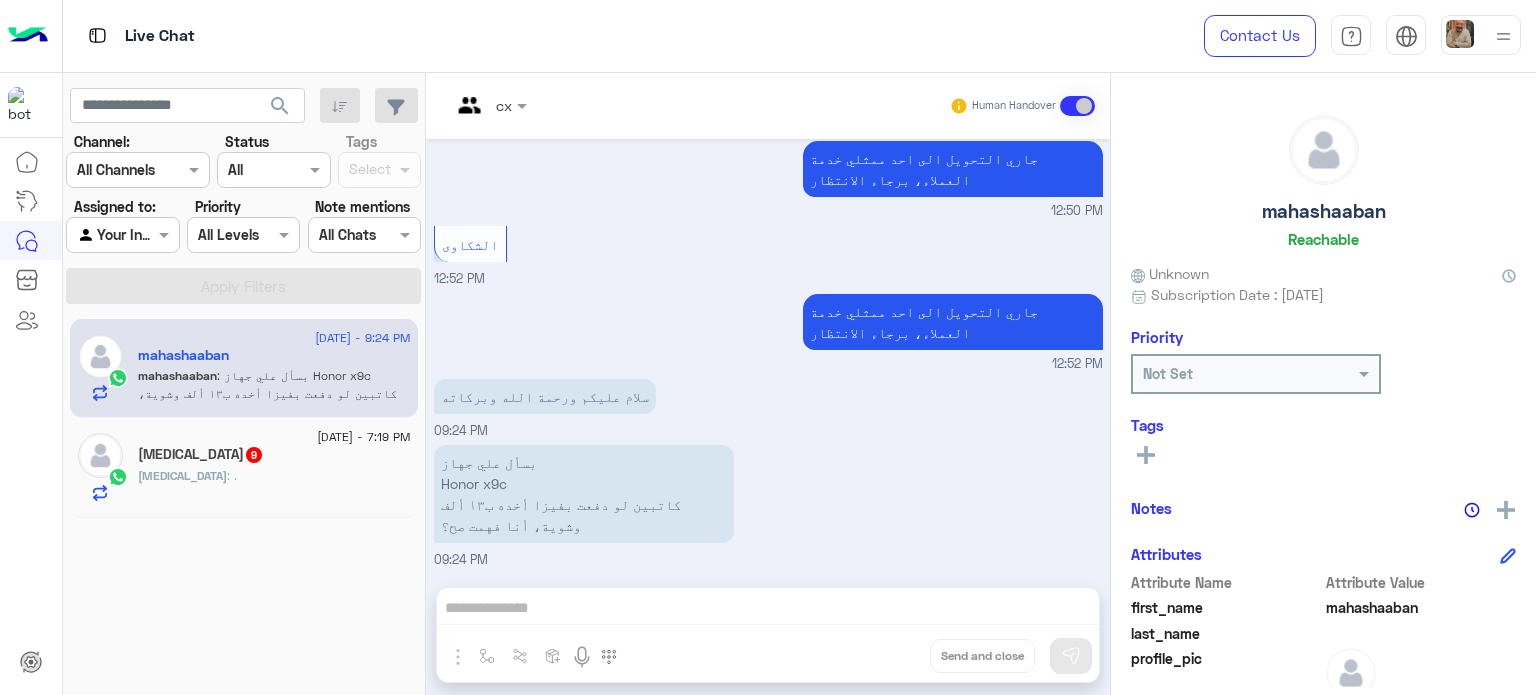 click at bounding box center (1503, 36) 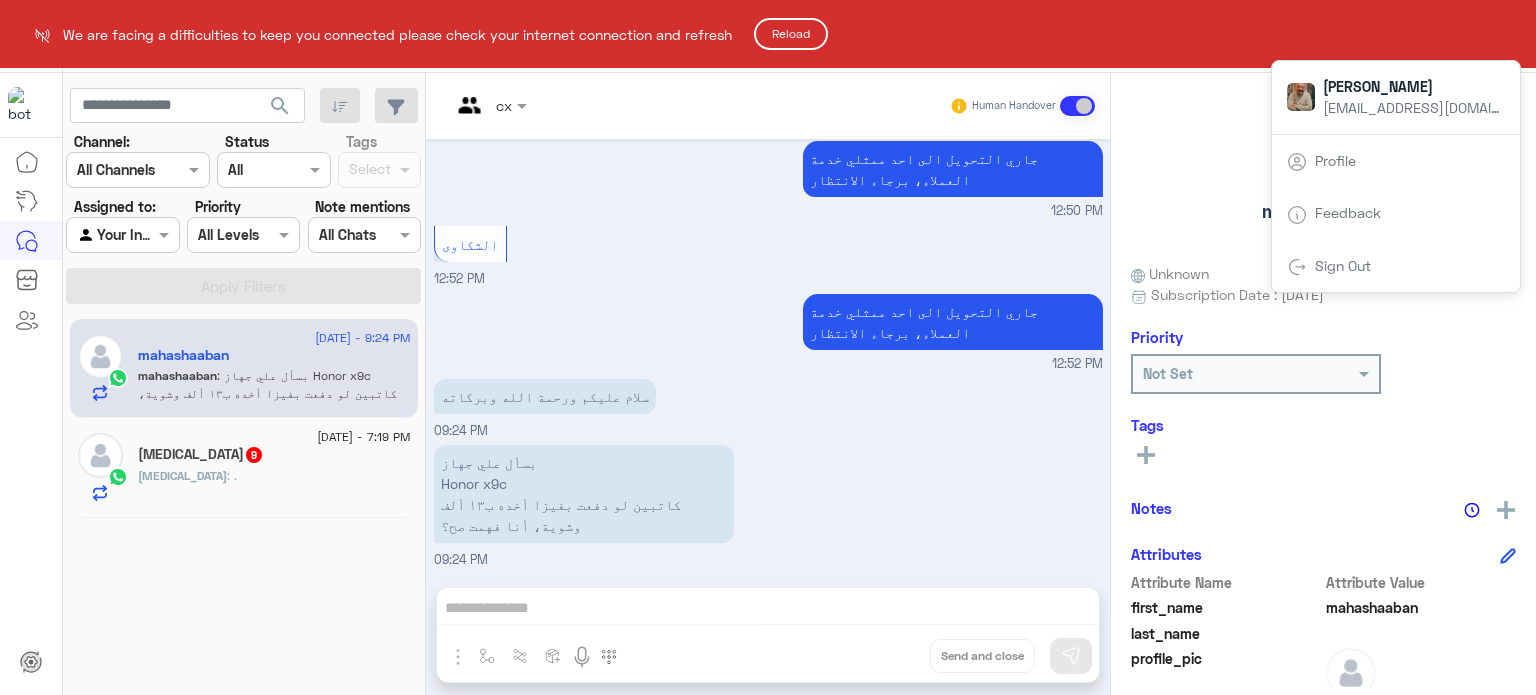 drag, startPoint x: 1377, startPoint y: 446, endPoint x: 1232, endPoint y: 445, distance: 145.00345 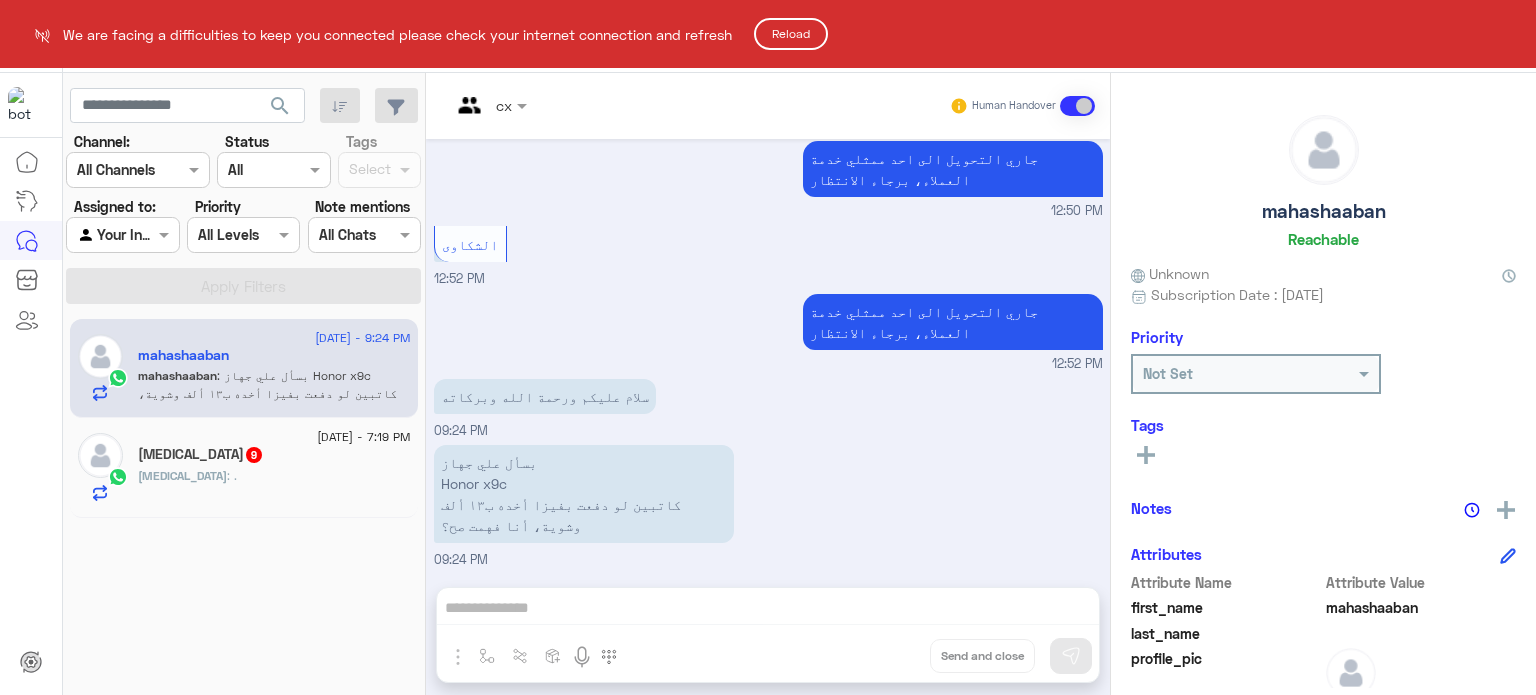 click on "We are facing a difficulties to keep you connected please check your internet connection and refresh Reload  Live Chat   Contact Us  Help Center عربي English search Channel: Channel All Channels Status Channel All Tags Select Assigned to: Agent Filter Your Inbox Priority All Levels All Levels Note mentions Select All Chats Apply Filters 6 July - 9:24 PM  mahashaaban   mahashaaban : بسأل علي جهاز
Honor x9c
كاتبين لو دفعت بفيزا أخده ب١٣ ألف وشوية، أنا فهمت صح؟ 6 July - 7:19 PM  alli   9 alli : . cx Human Handover     Jul 6, 2025  جاري التحويل الى احد ممثلي خدمة العملاء، برجاء الانتظار    12:49 PM  يا فندم حضراتكم بتتأخروا في الرد   12:49 PM   الشكاوى    12:50 PM  جاري التحويل الى احد ممثلي خدمة العملاء، برجاء الانتظار    12:50 PM   الشكاوى    12:50 PM     12:50 PM   الشكاوى    12:52 PM     12:52 PM" at bounding box center [768, 347] 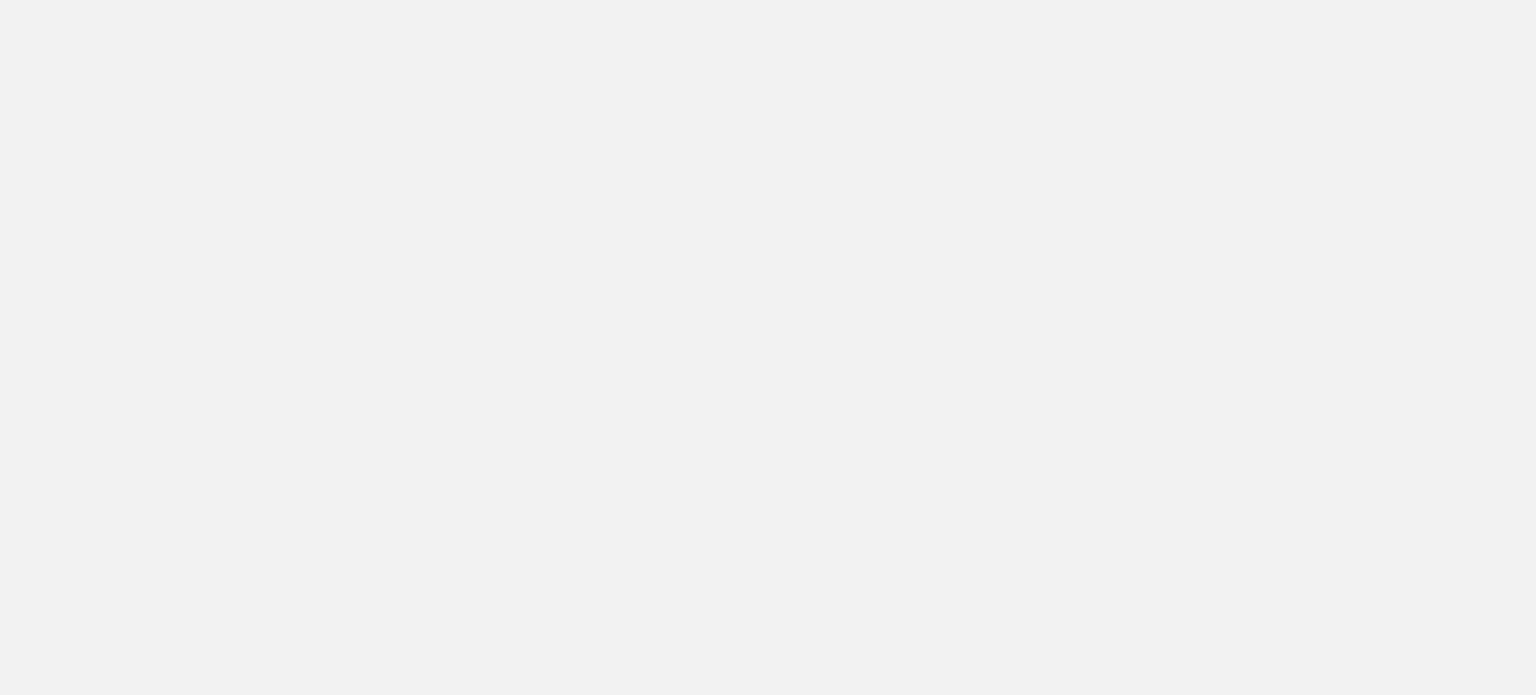 scroll, scrollTop: 0, scrollLeft: 0, axis: both 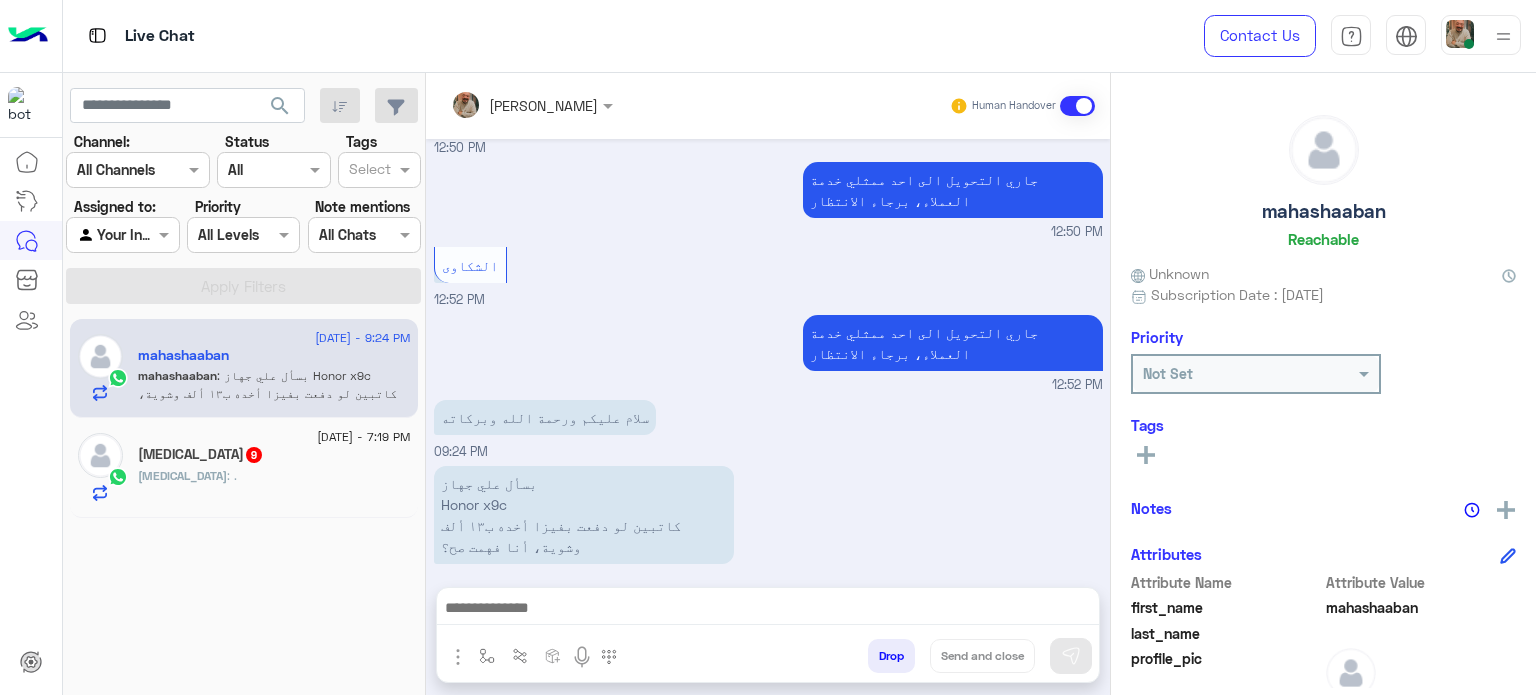 drag, startPoint x: 1469, startPoint y: 158, endPoint x: 1473, endPoint y: 103, distance: 55.145264 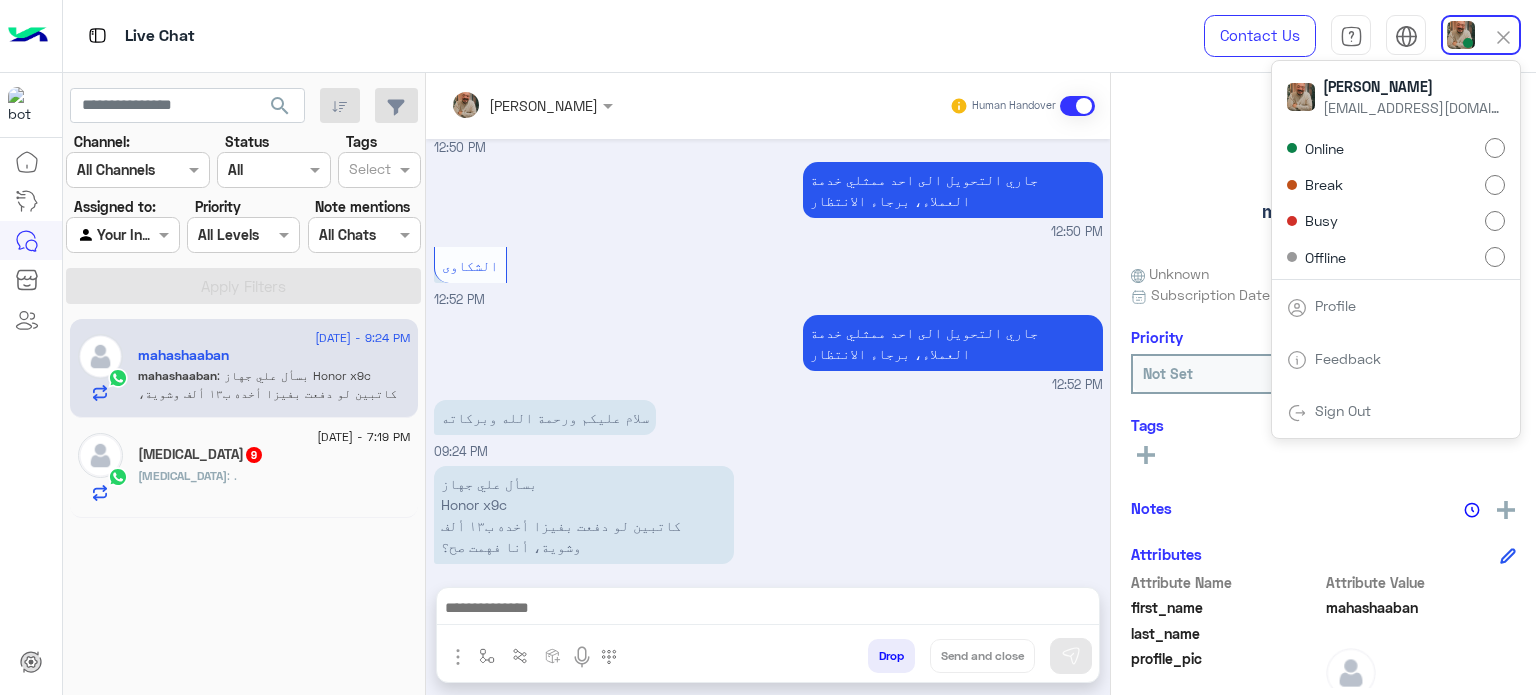 click on "Offline" at bounding box center [1396, 257] 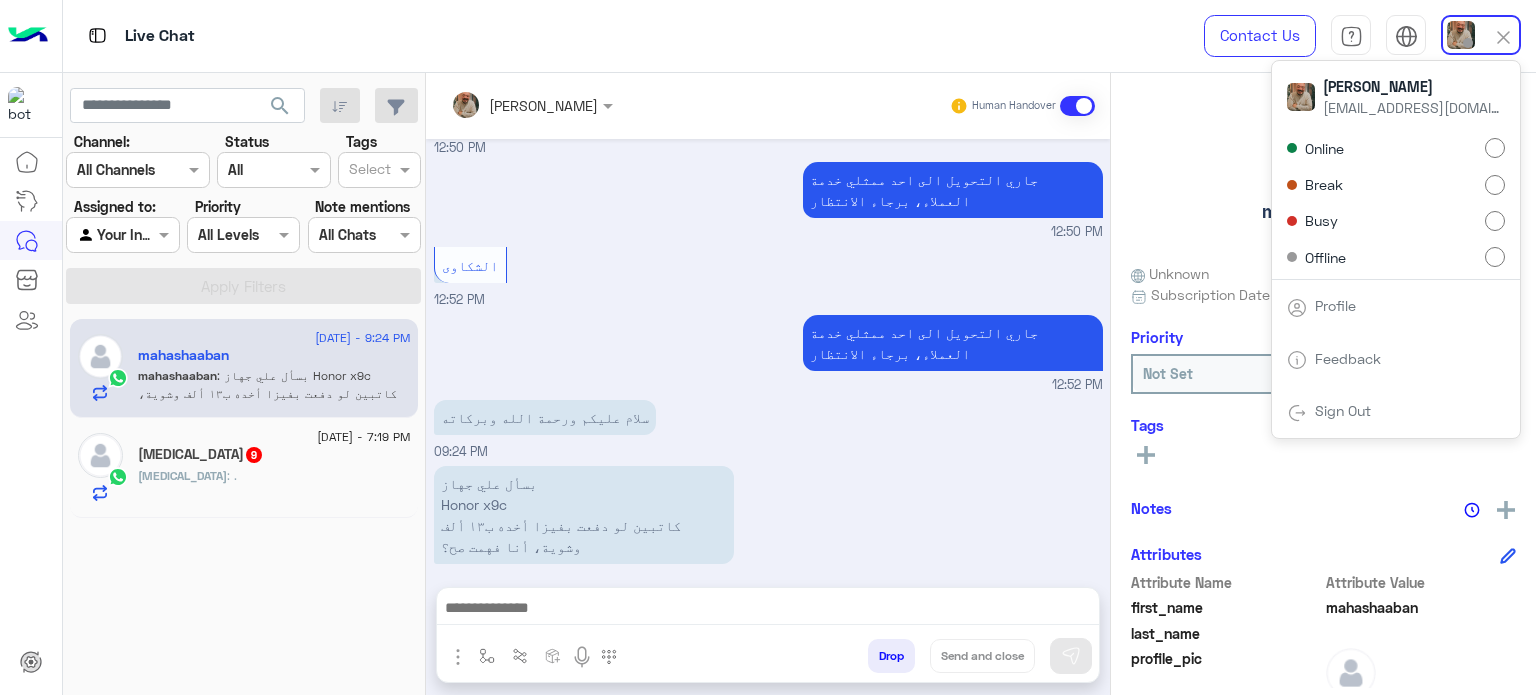 scroll, scrollTop: 0, scrollLeft: 0, axis: both 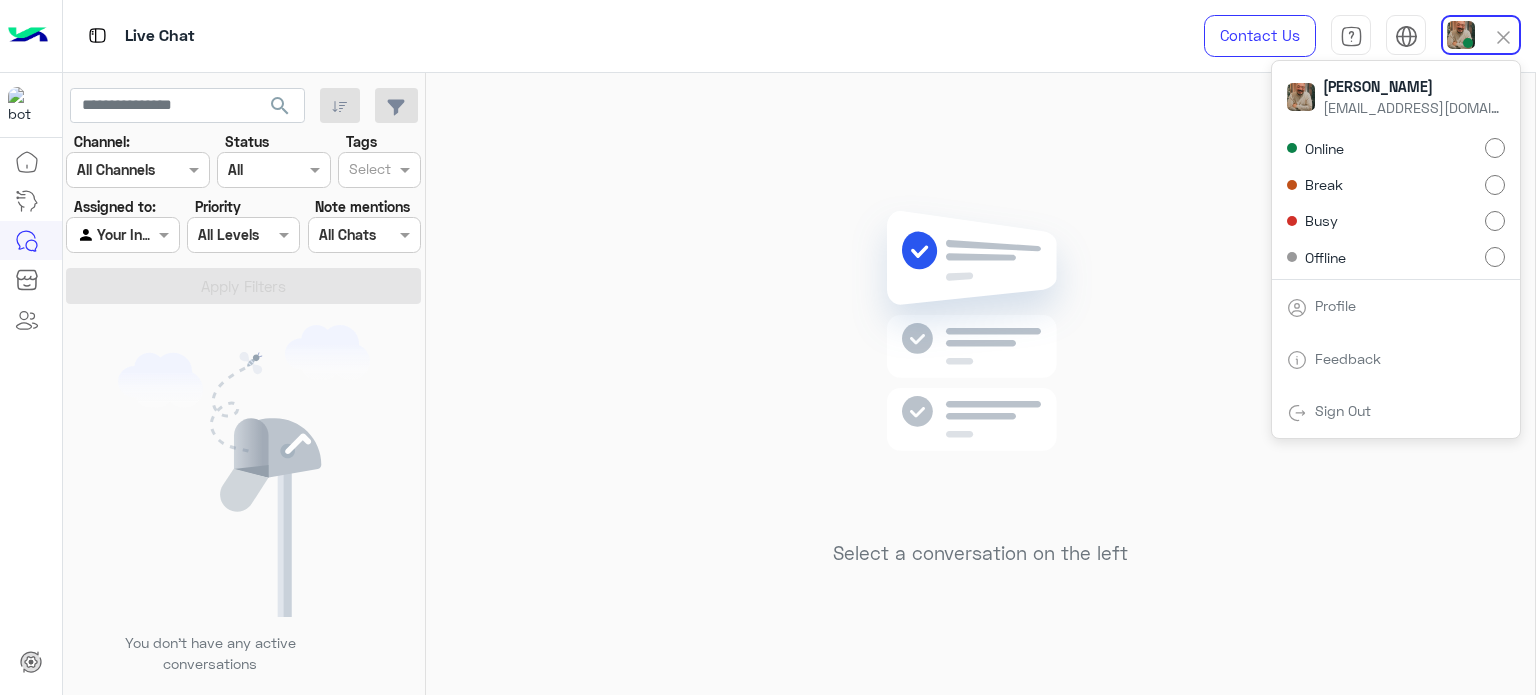 click 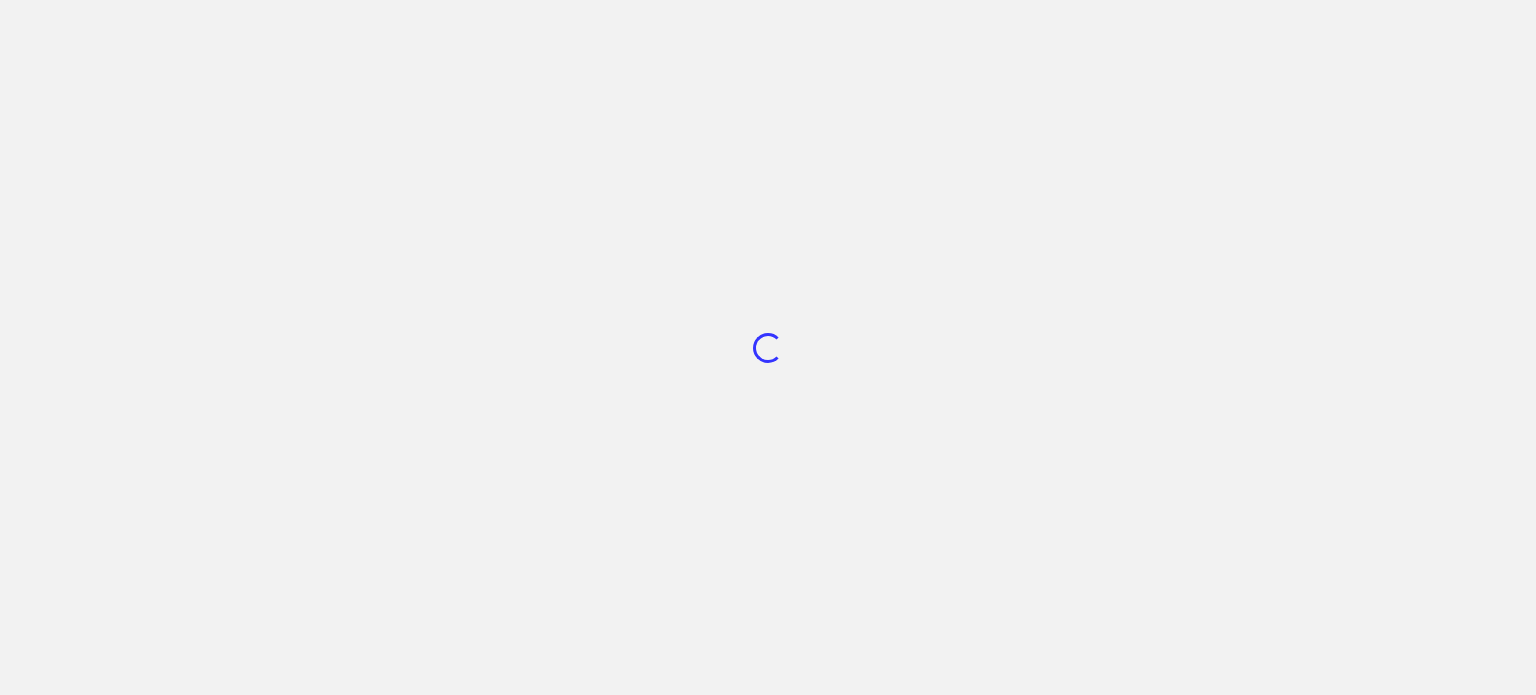 scroll, scrollTop: 0, scrollLeft: 0, axis: both 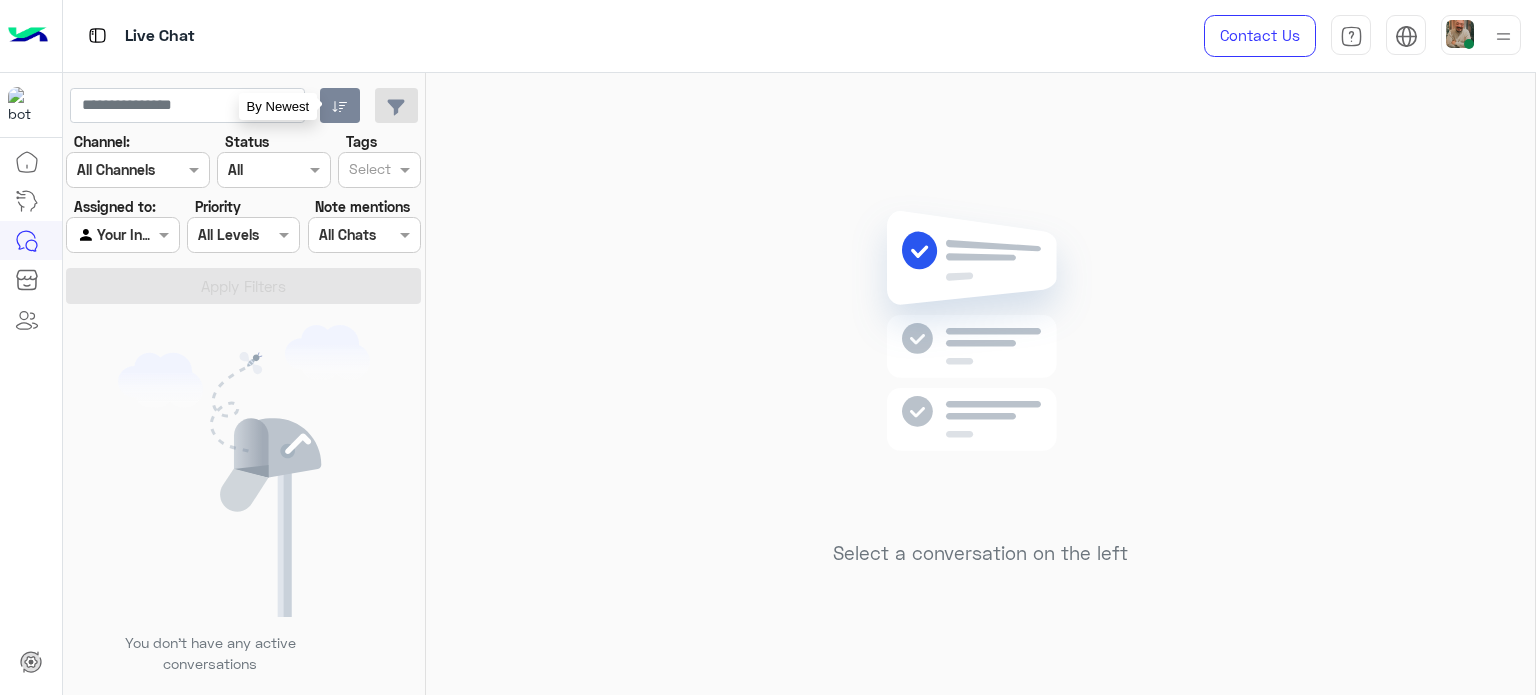 click 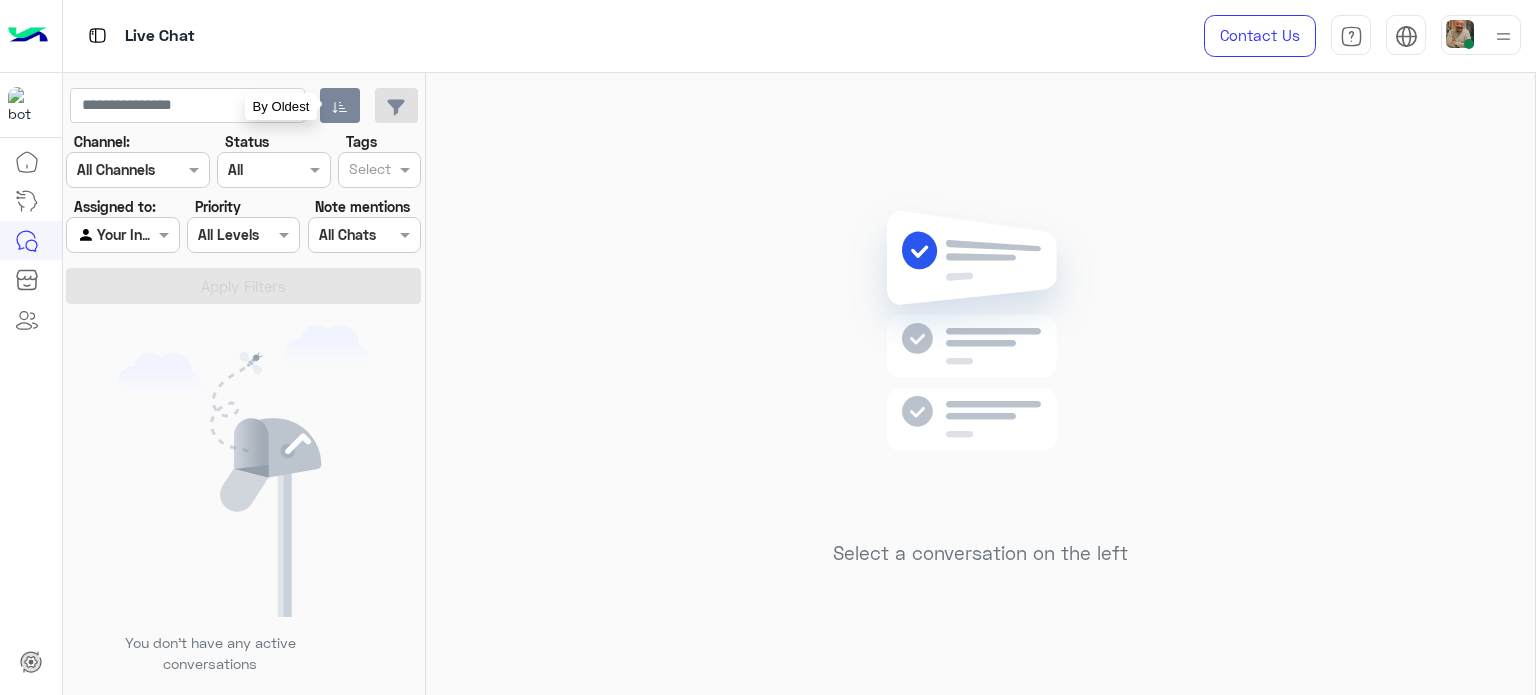 click 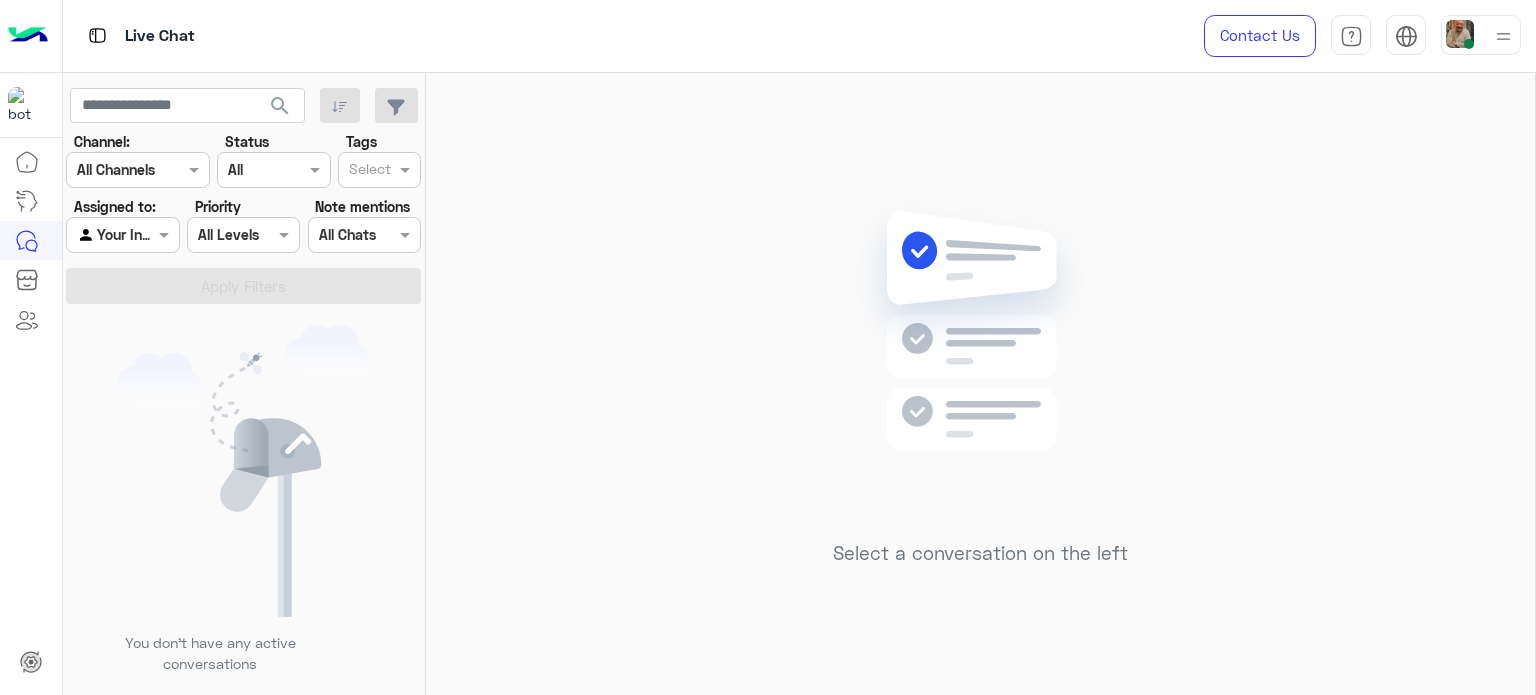 click at bounding box center (1481, 35) 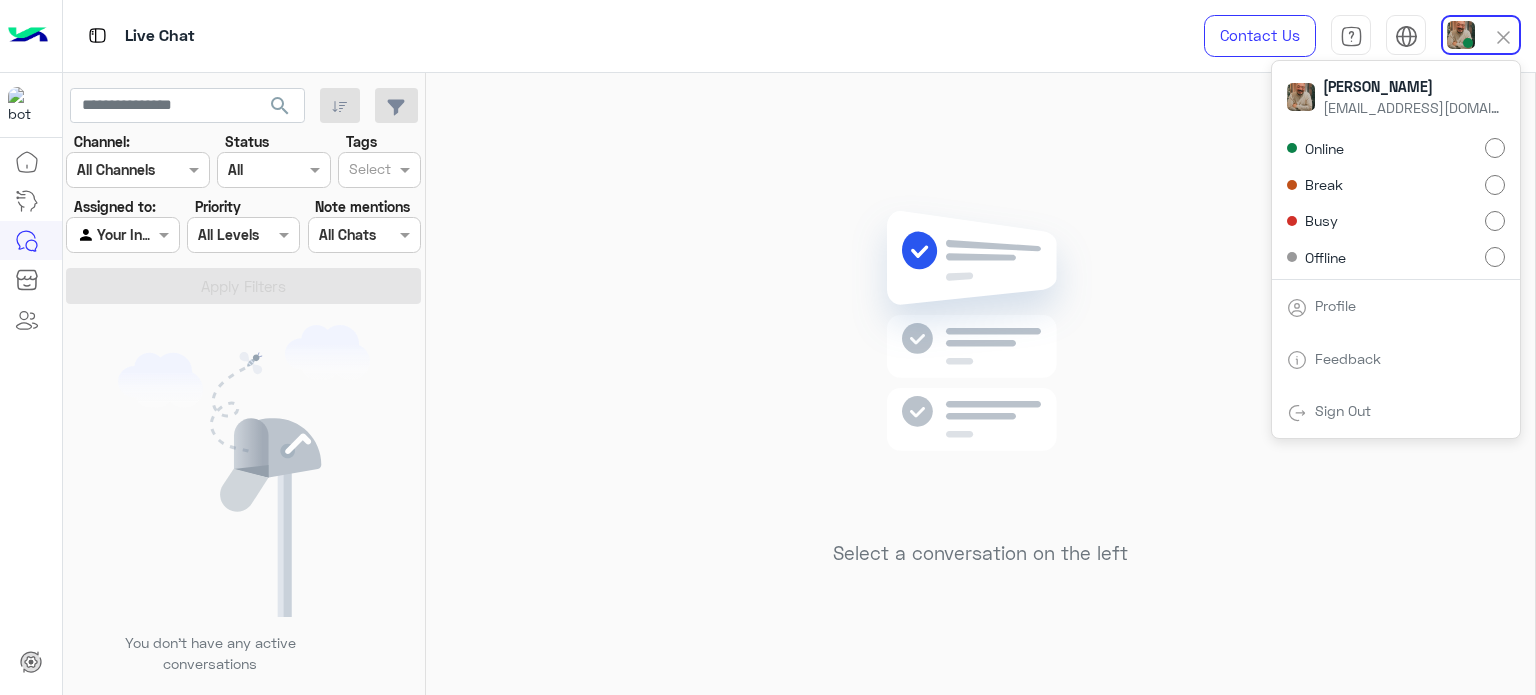click on "Break" at bounding box center [1396, 184] 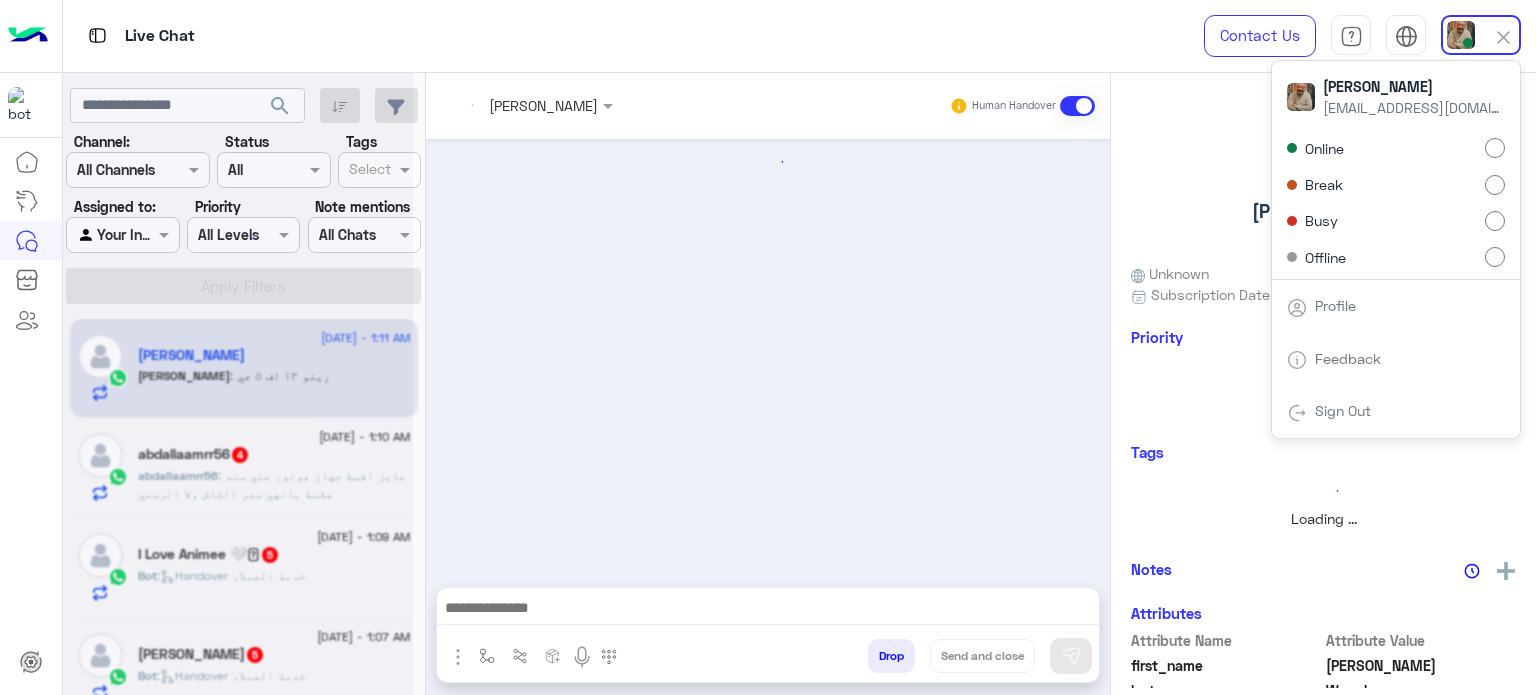 scroll, scrollTop: 480, scrollLeft: 0, axis: vertical 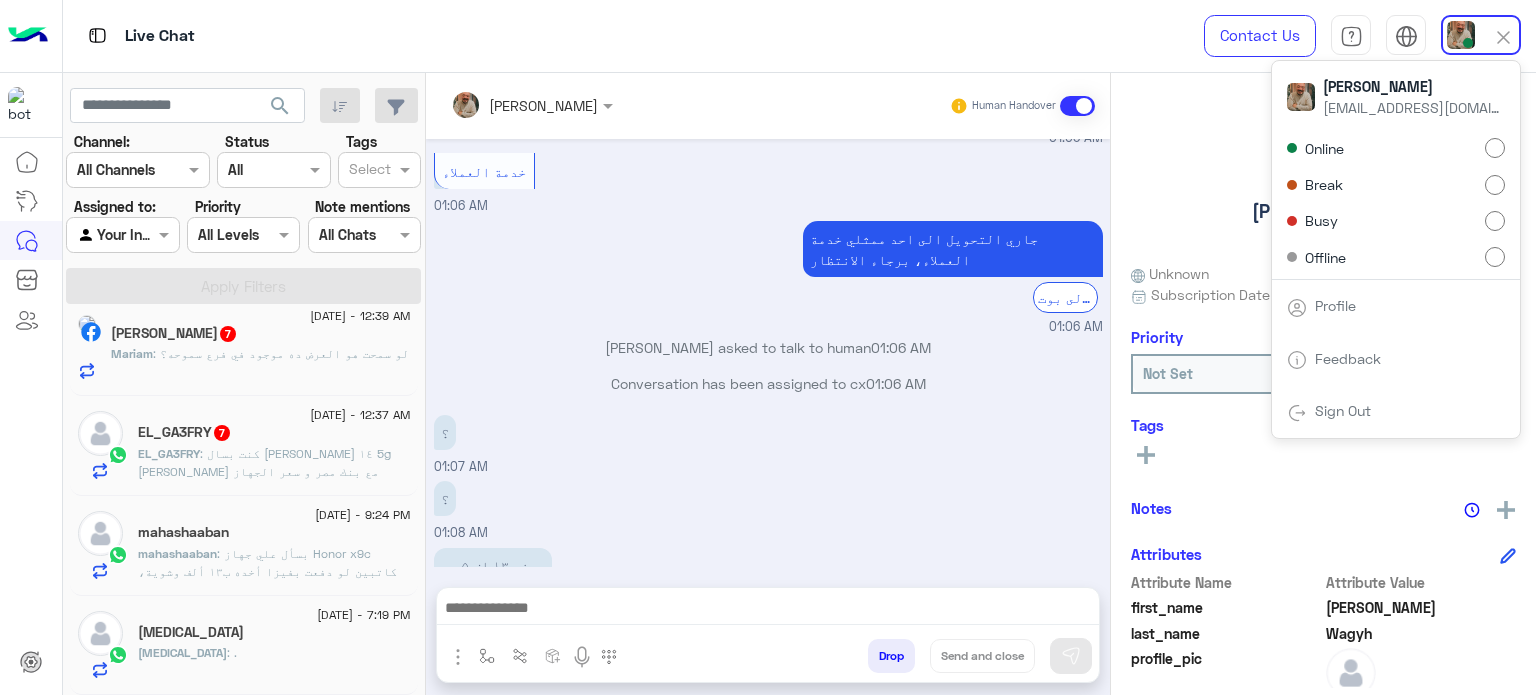 click on "Ahmed Wagyh   Reachable   Unknown      Subscription Date : 07/07/2025  Priority Not Set  Tags   See All   Notes  Notes History No notes added yet.  Add note   Attributes  Attribute Name Attribute Value first_name  Ahmed  last_name  Wagyh  profile_pic gender    locale    timezone  Unknown signup_date  07/07/2025  last_visited_flow  Handover خدمة العملاء  last_interaction  07/07/2025, 1:11 AM  last_message  رينو ١٣ اف ٥ جي  last_clicked_button  خدمة العملاء  phone_number  201069777263  ChannelId  WhatsApp  HandoverOn  true  UserId  15948_201069777263  email    last_message_sentiment  Neutral  last_message_id  wamid.HBgMMjAxMDY5Nzc3MjYzFQIAEhggOTUzQjYyRDMyRDNERUJBRkIwODdCNjdDQzcyRjRBODcA" 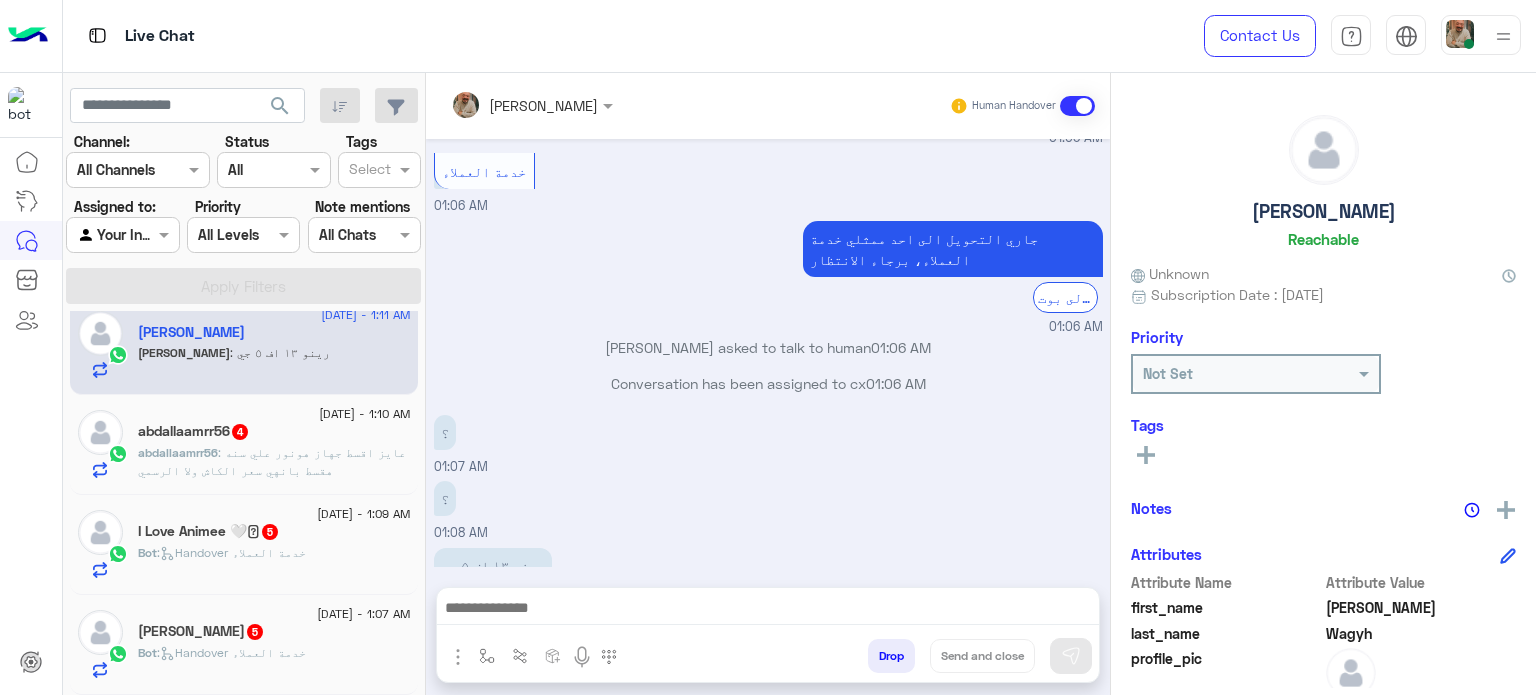 scroll, scrollTop: 0, scrollLeft: 0, axis: both 